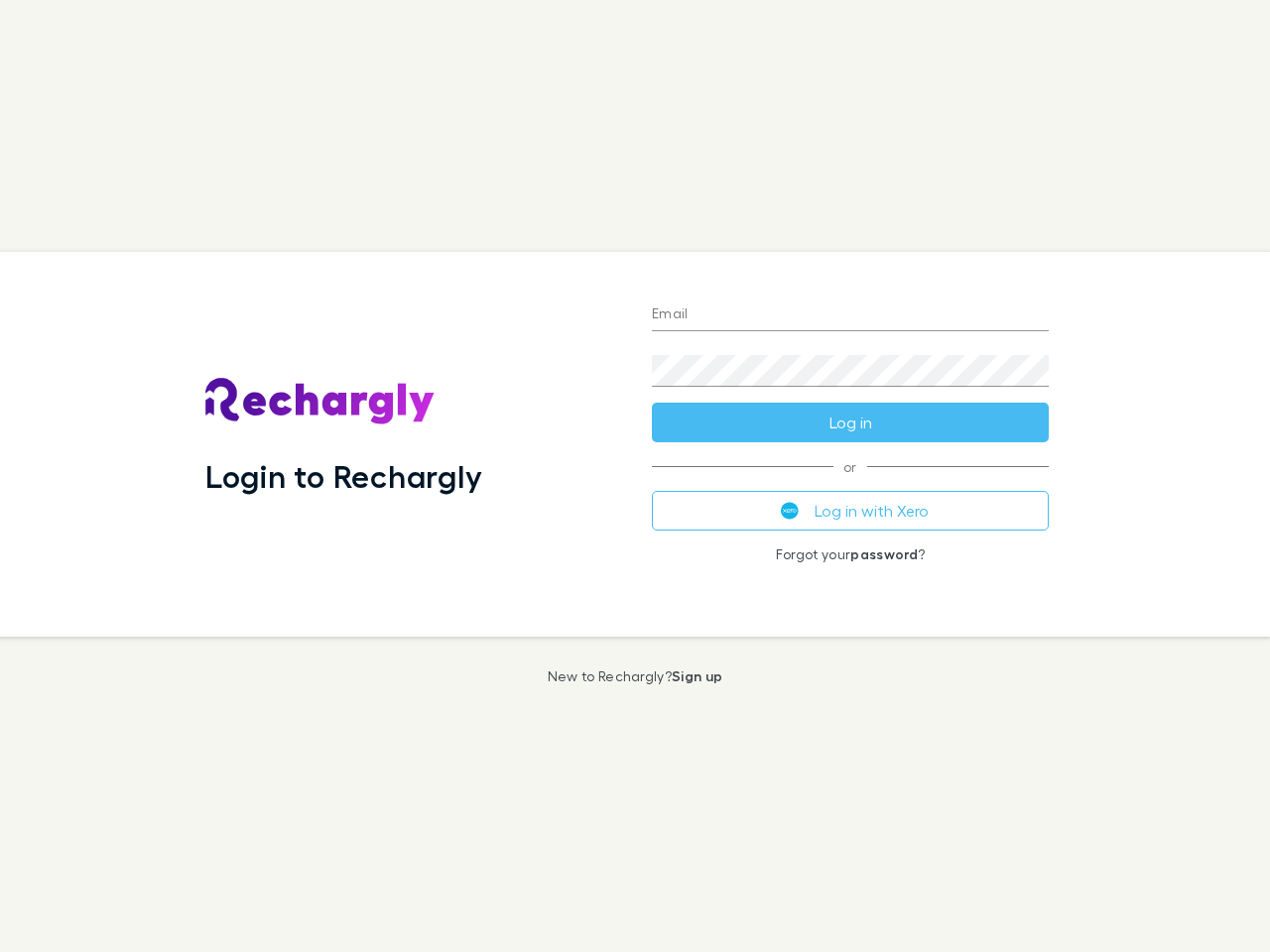scroll, scrollTop: 0, scrollLeft: 0, axis: both 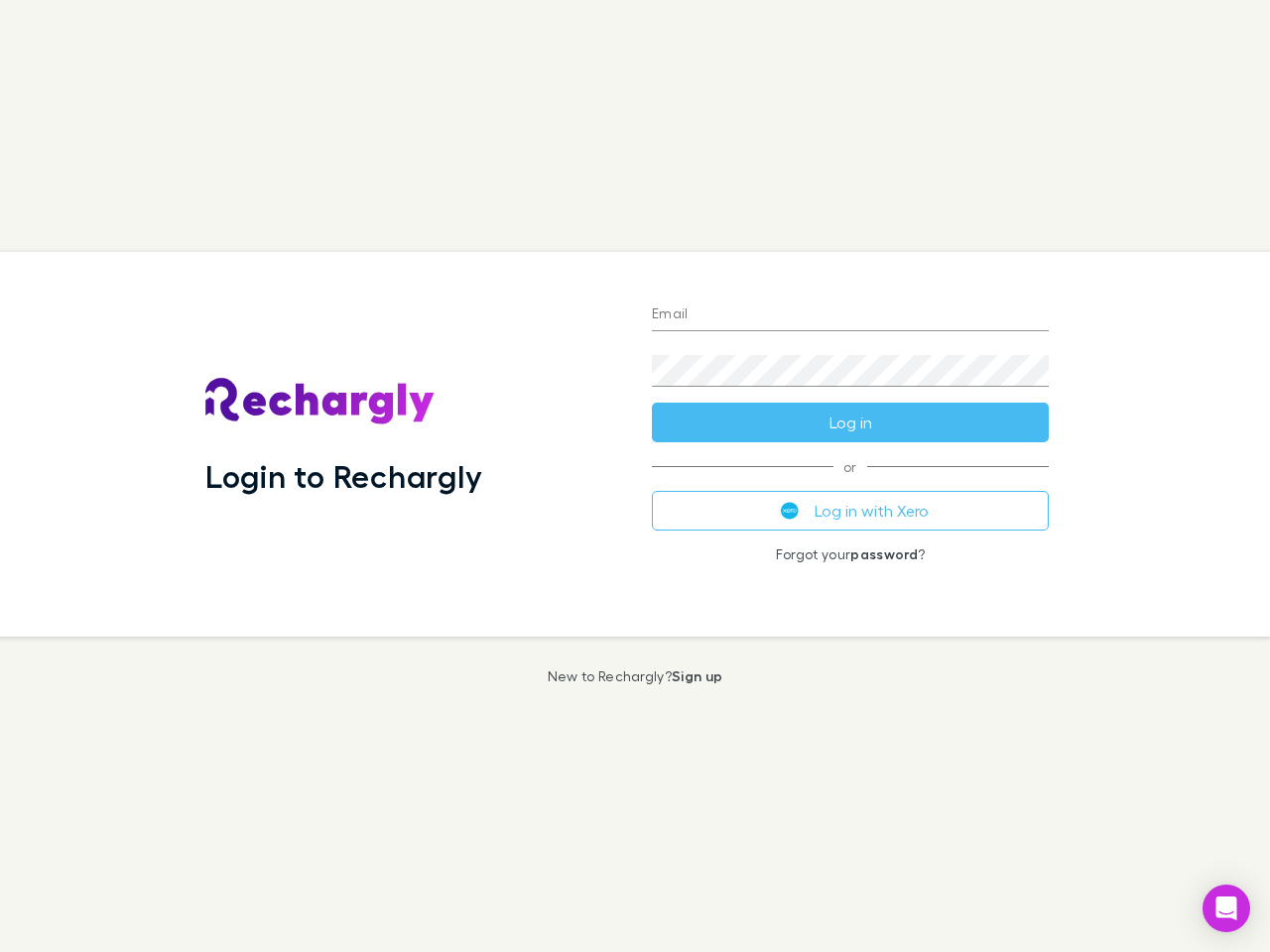 click on "Login to Rechargly" at bounding box center (413, 444) 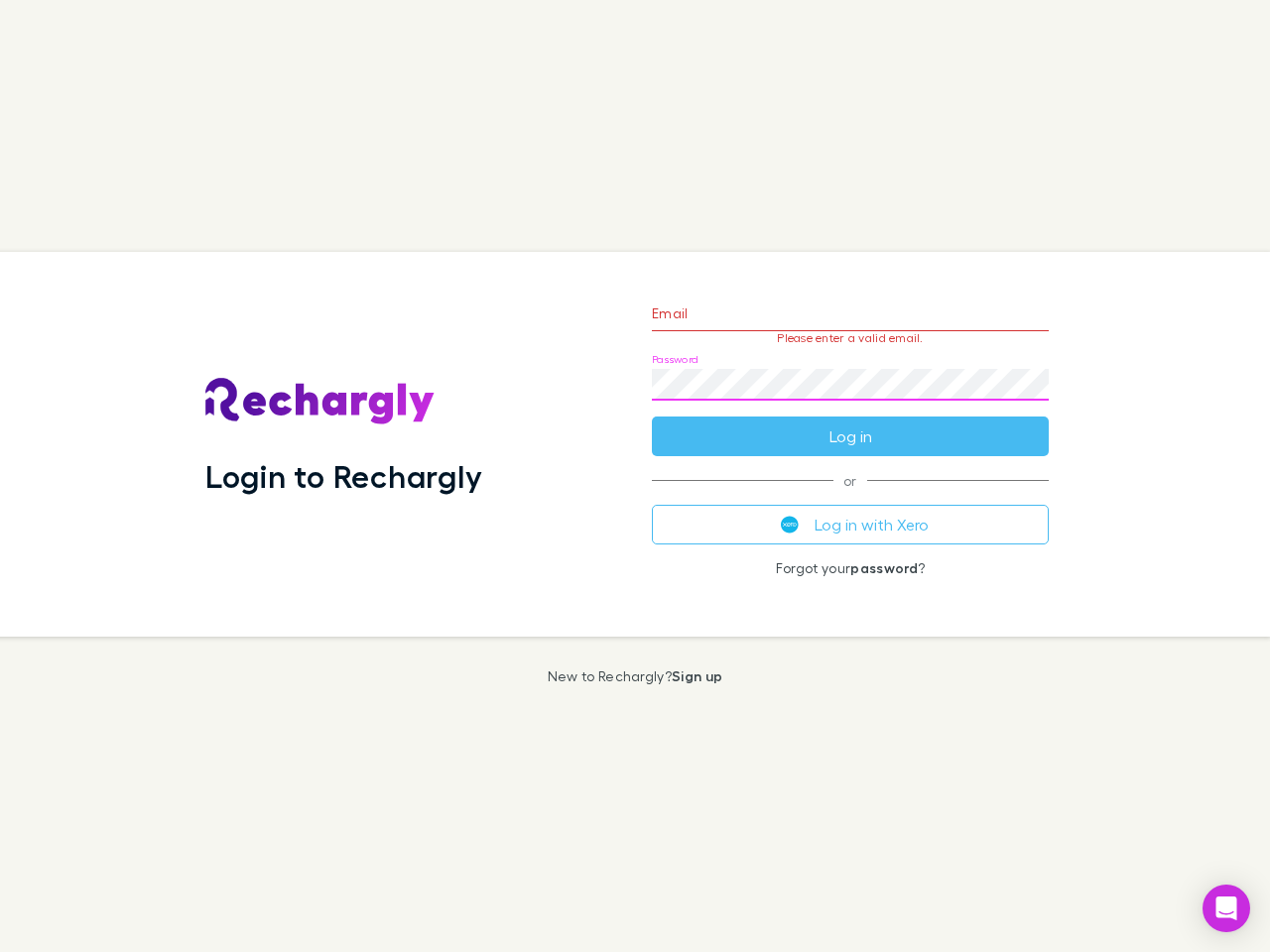 click on "Email Please enter a valid email. Password Log in" at bounding box center (850, 370) 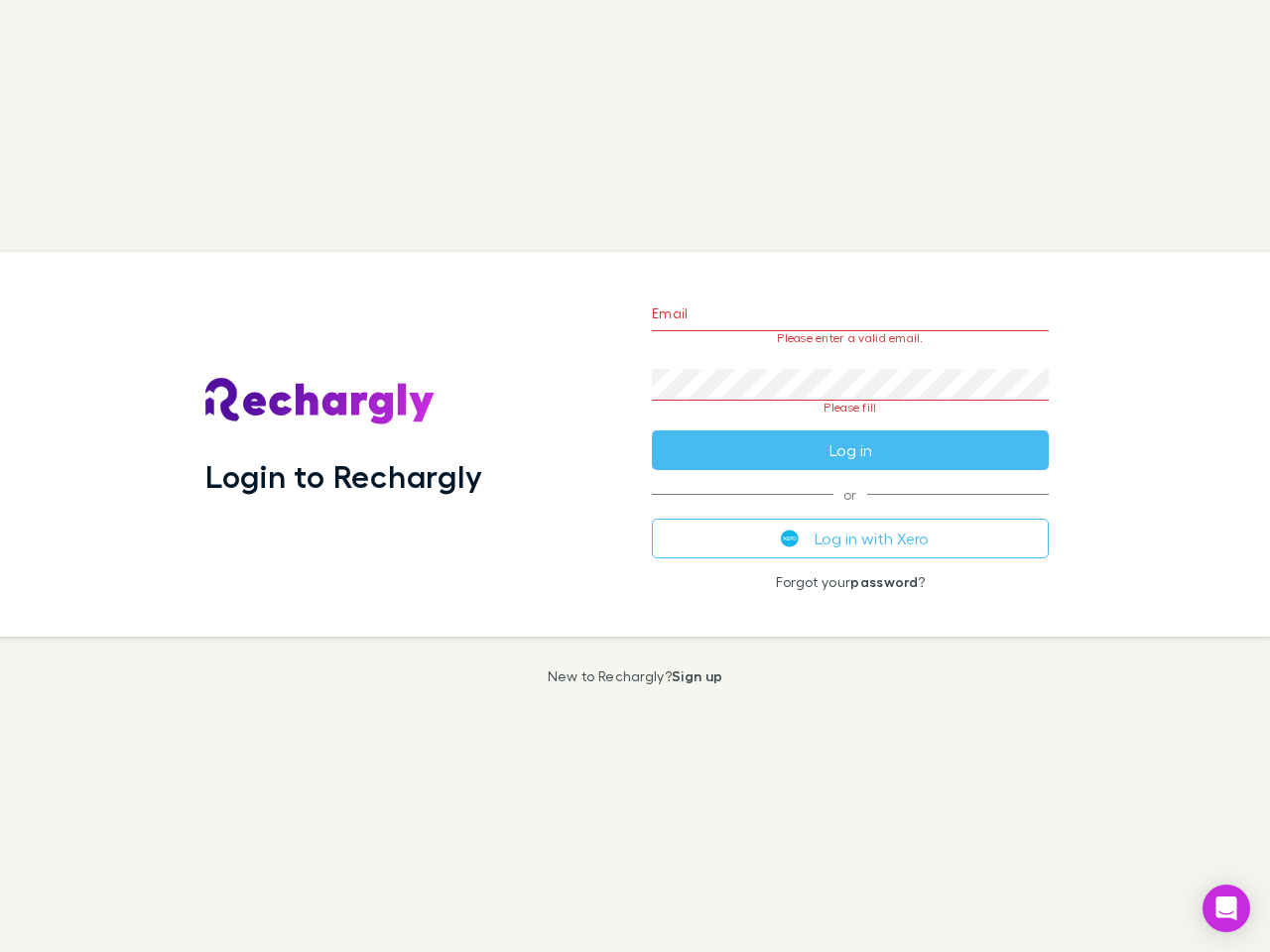 click on "Email Please enter a valid email. Password Please fill Log in or Log in with Xero Forgot your password ?" at bounding box center [850, 444] 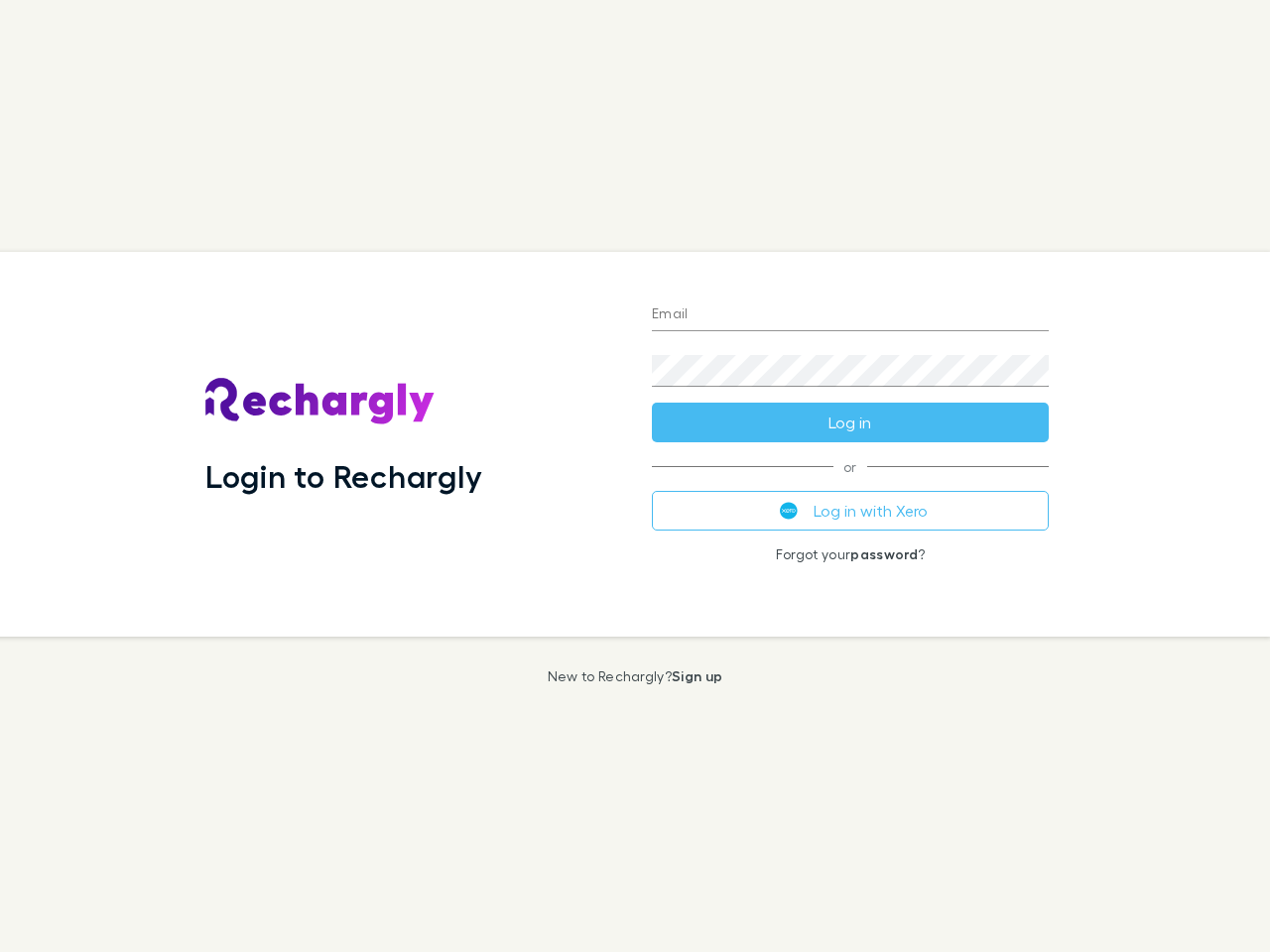 scroll, scrollTop: 0, scrollLeft: 0, axis: both 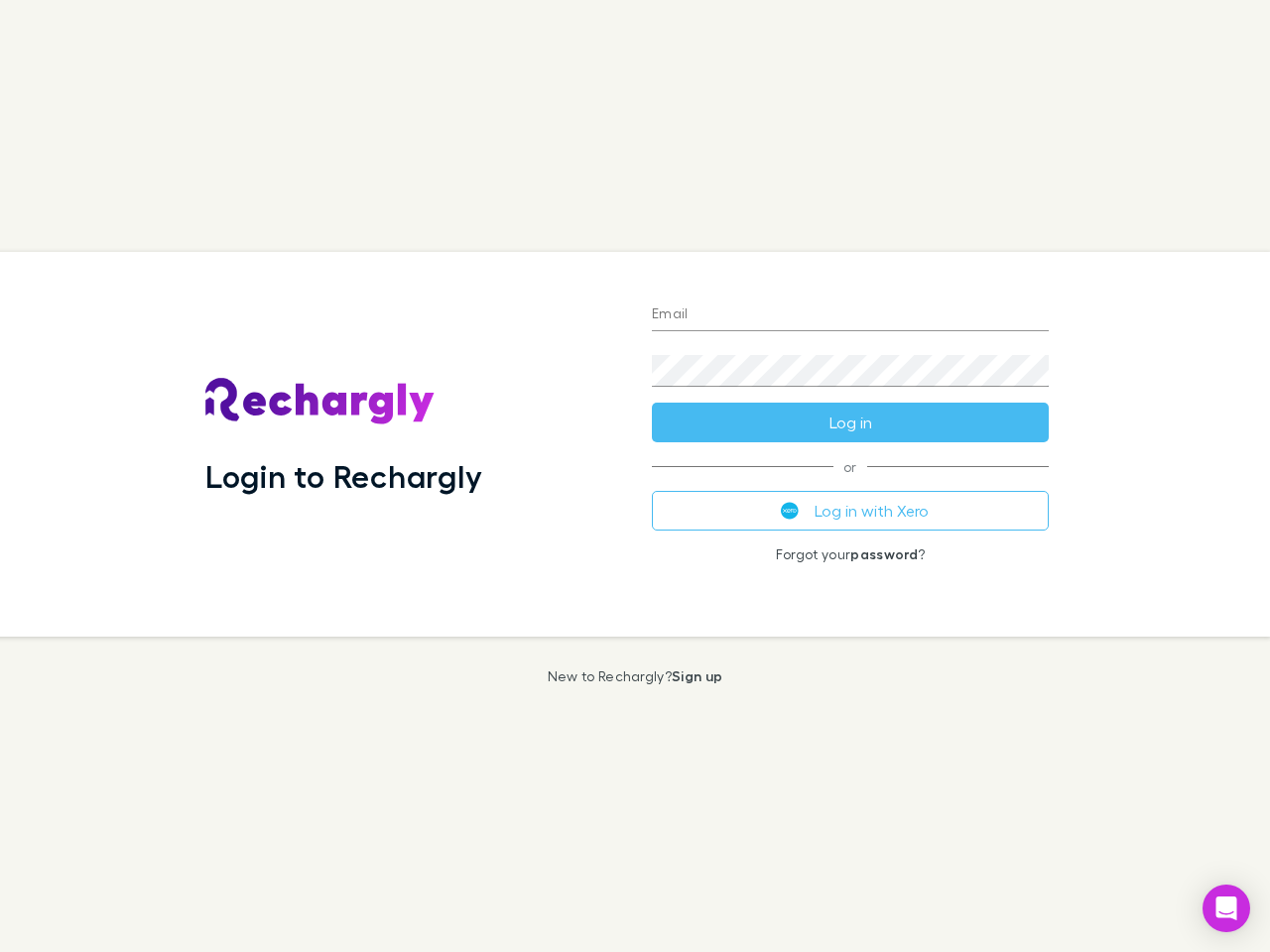 click on "Login to Rechargly" at bounding box center (413, 444) 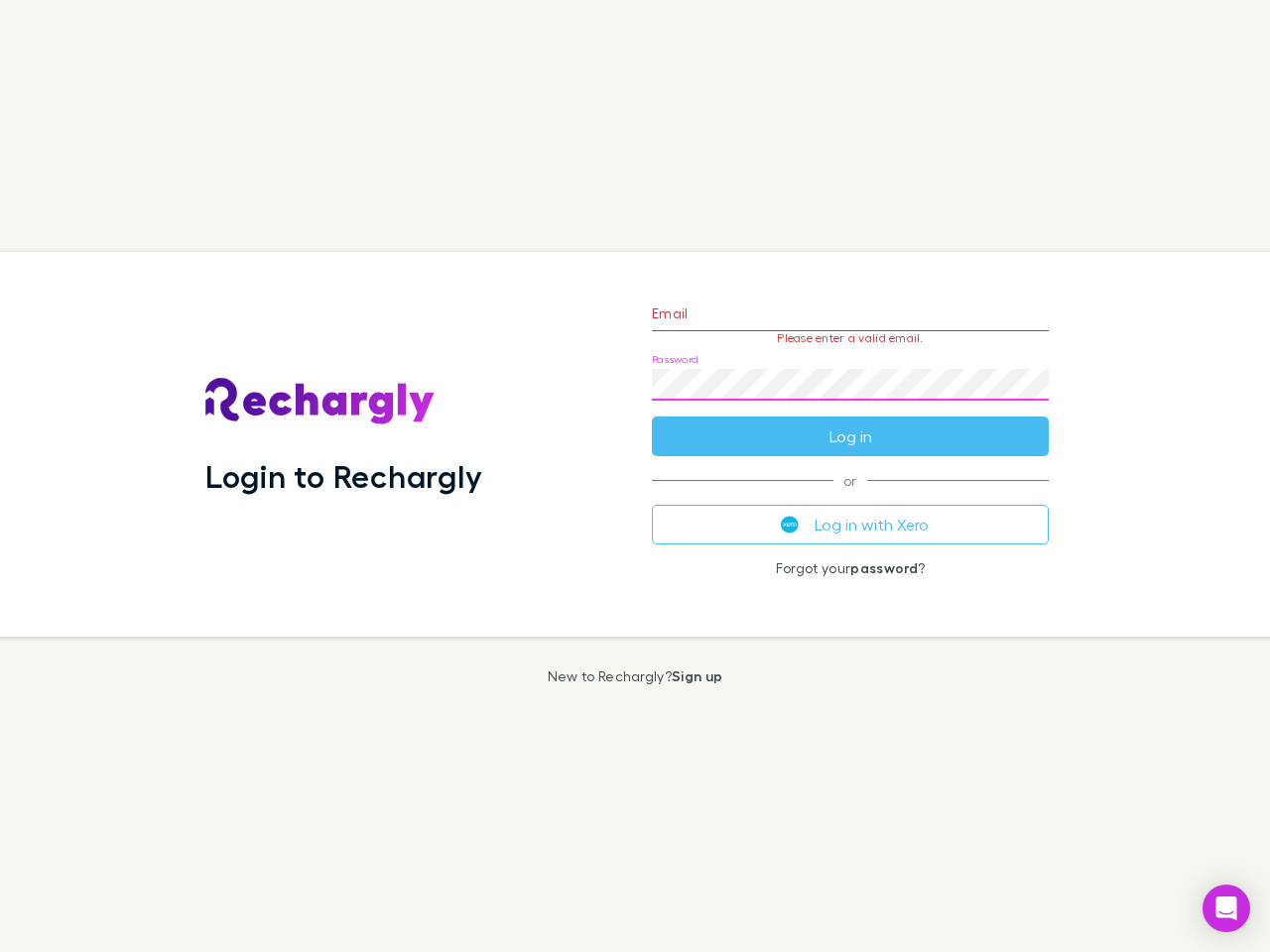 click on "Email Please enter a valid email. Password Log in" at bounding box center [850, 370] 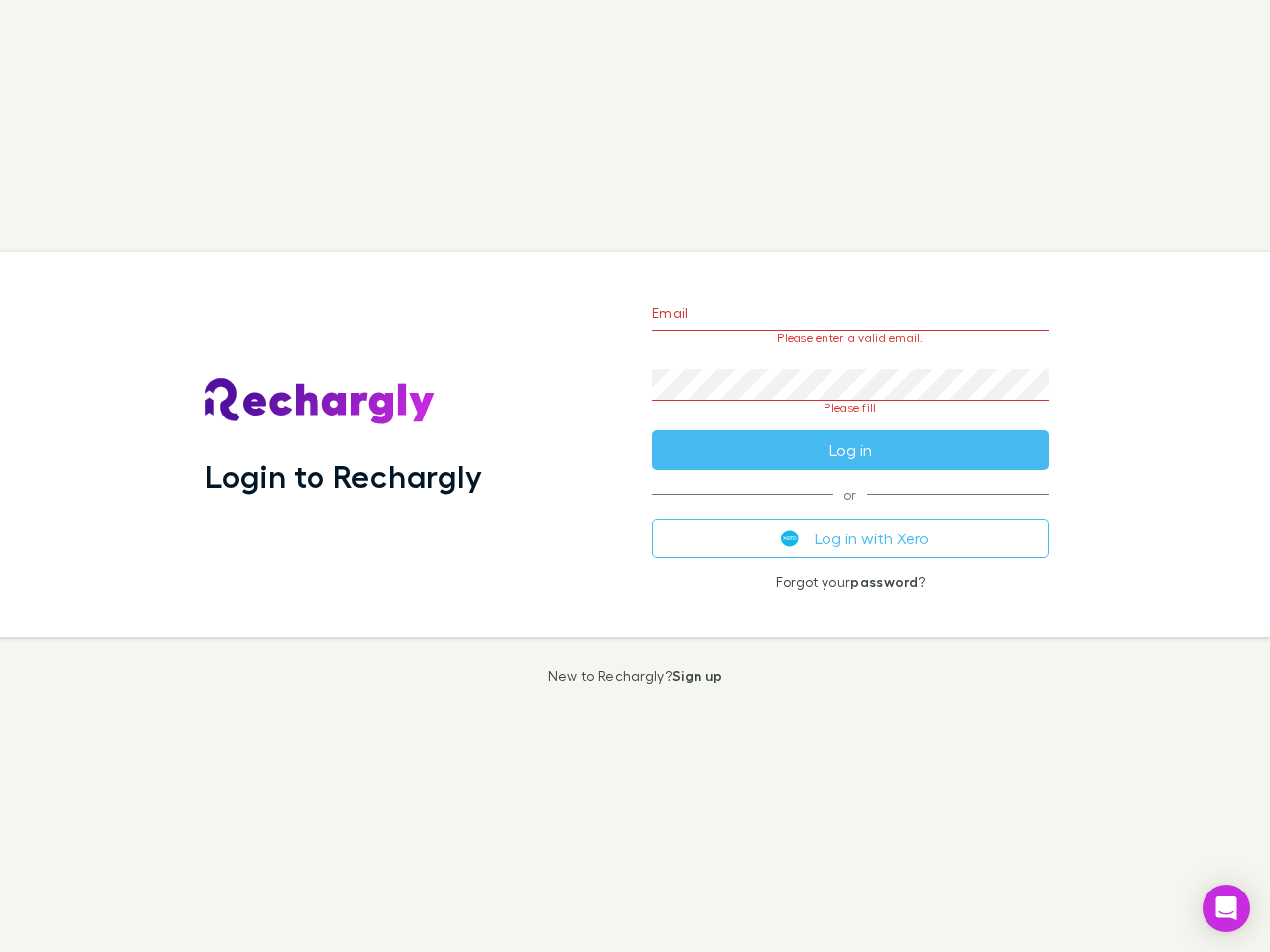 click on "Email Please enter a valid email. Password Please fill Log in or Log in with Xero Forgot your password ?" at bounding box center (850, 444) 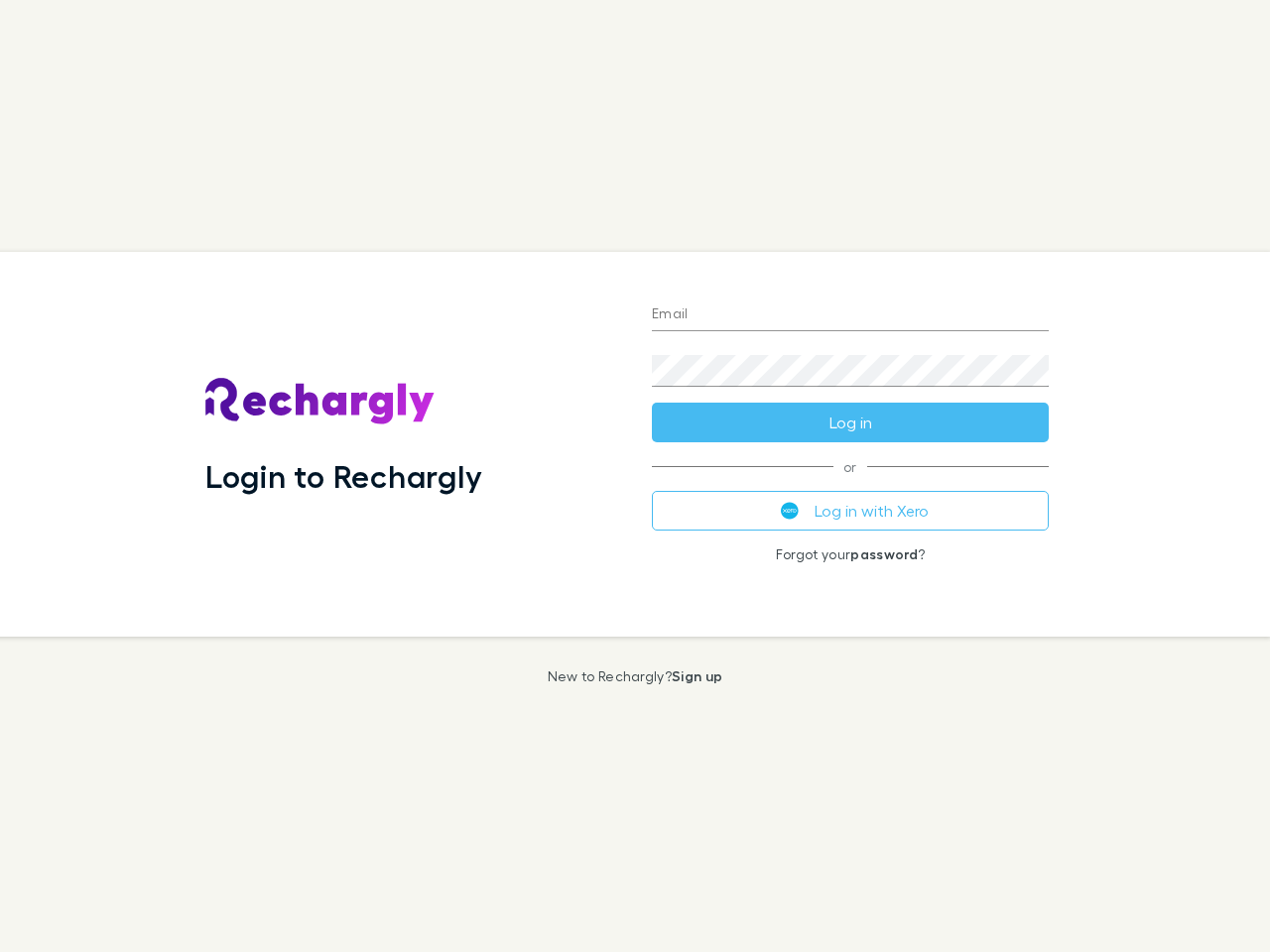 scroll, scrollTop: 0, scrollLeft: 0, axis: both 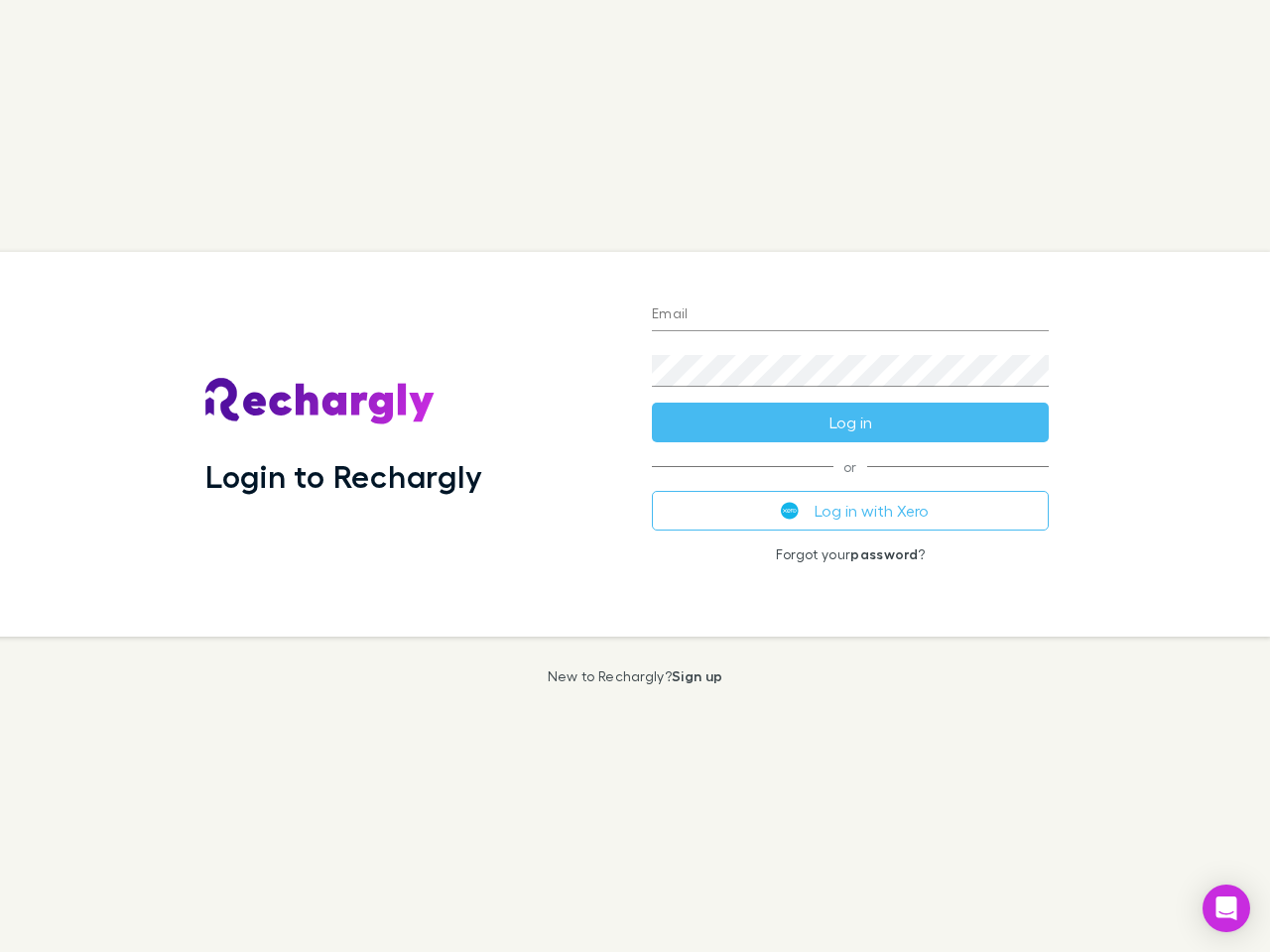 click on "Login to Rechargly" at bounding box center (413, 444) 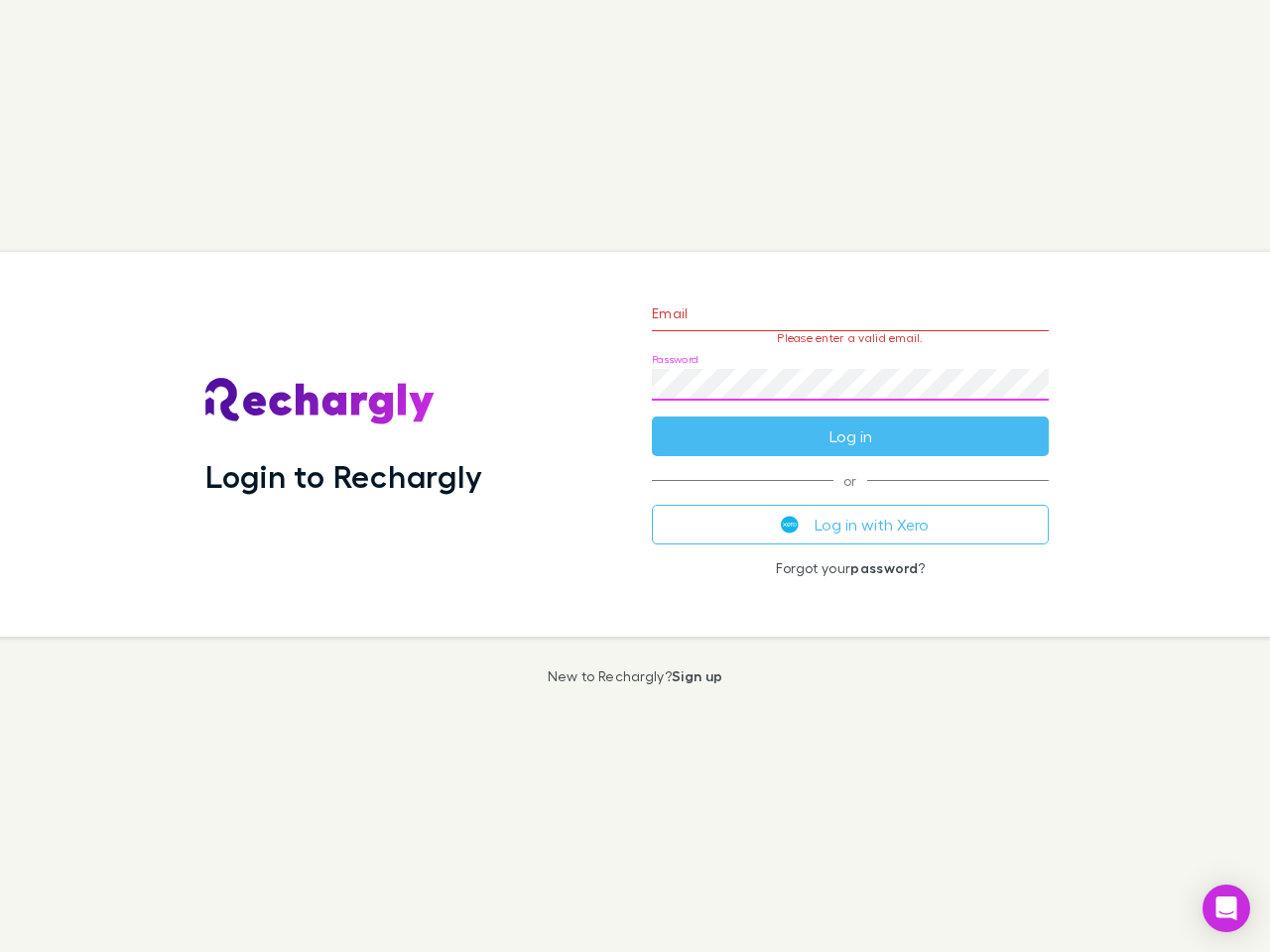 click on "Email Please enter a valid email. Password Log in" at bounding box center [850, 370] 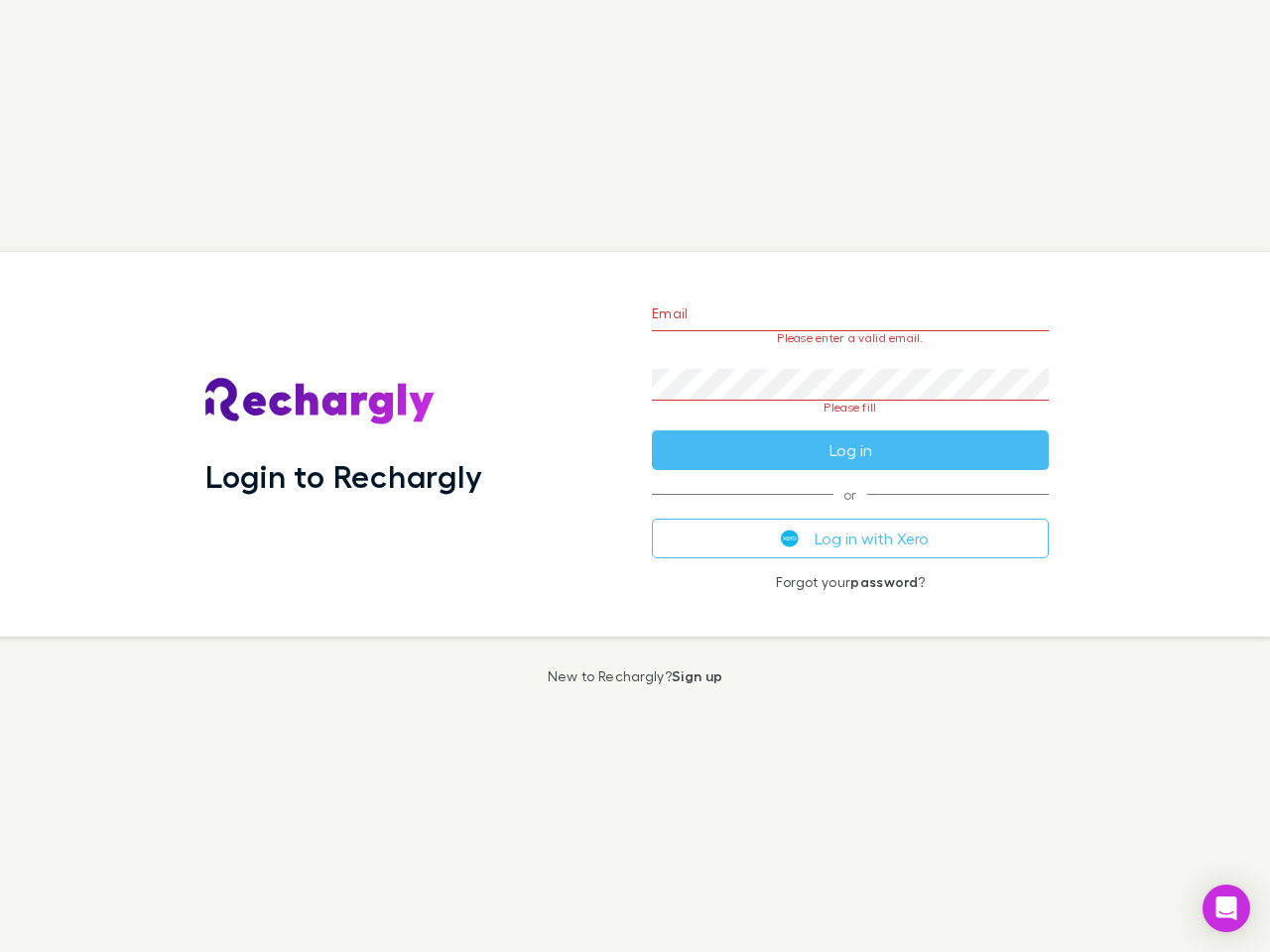 click on "Email Please enter a valid email. Password Please fill Log in or Log in with Xero Forgot your password ?" at bounding box center [850, 444] 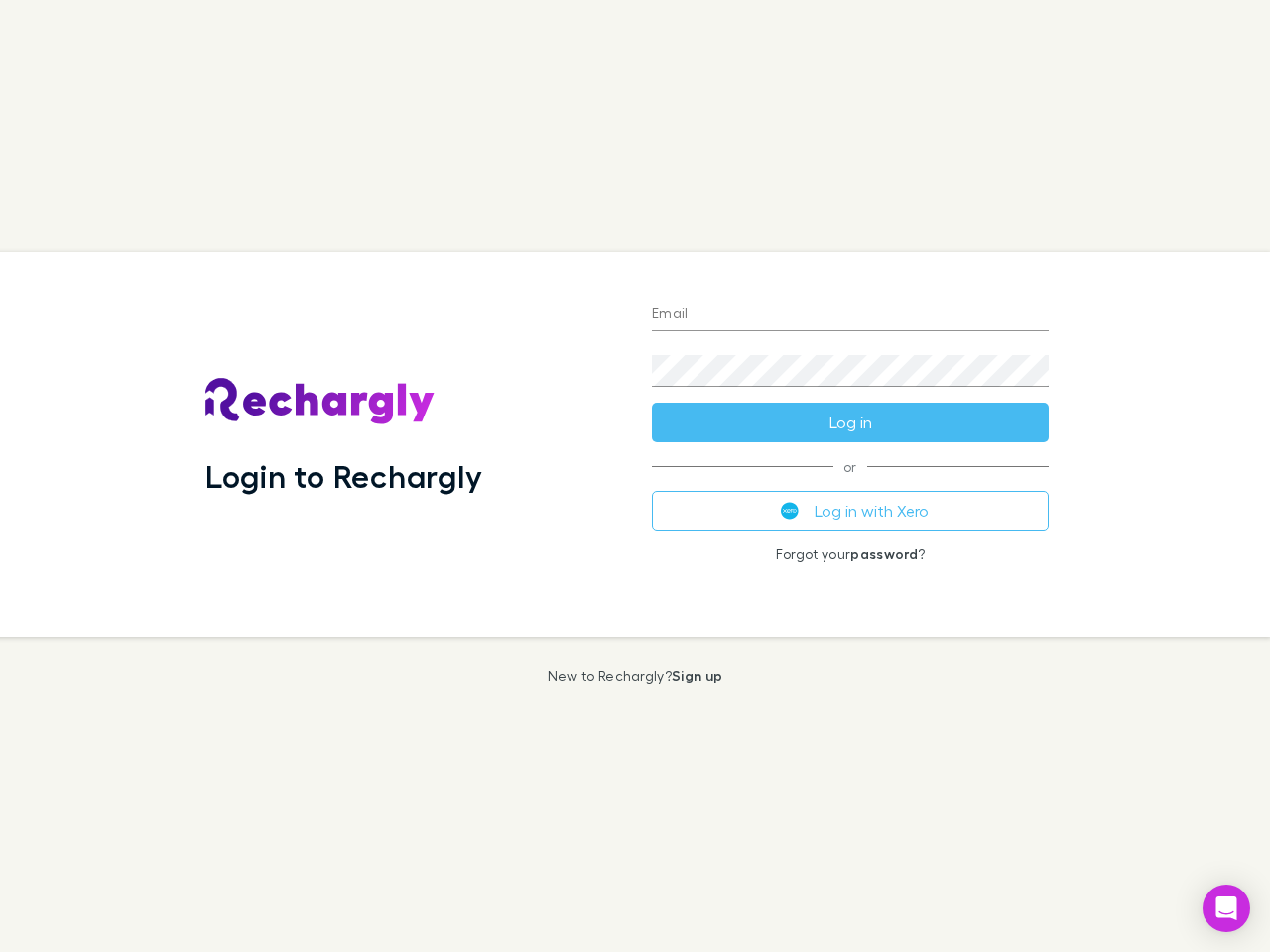 scroll, scrollTop: 0, scrollLeft: 0, axis: both 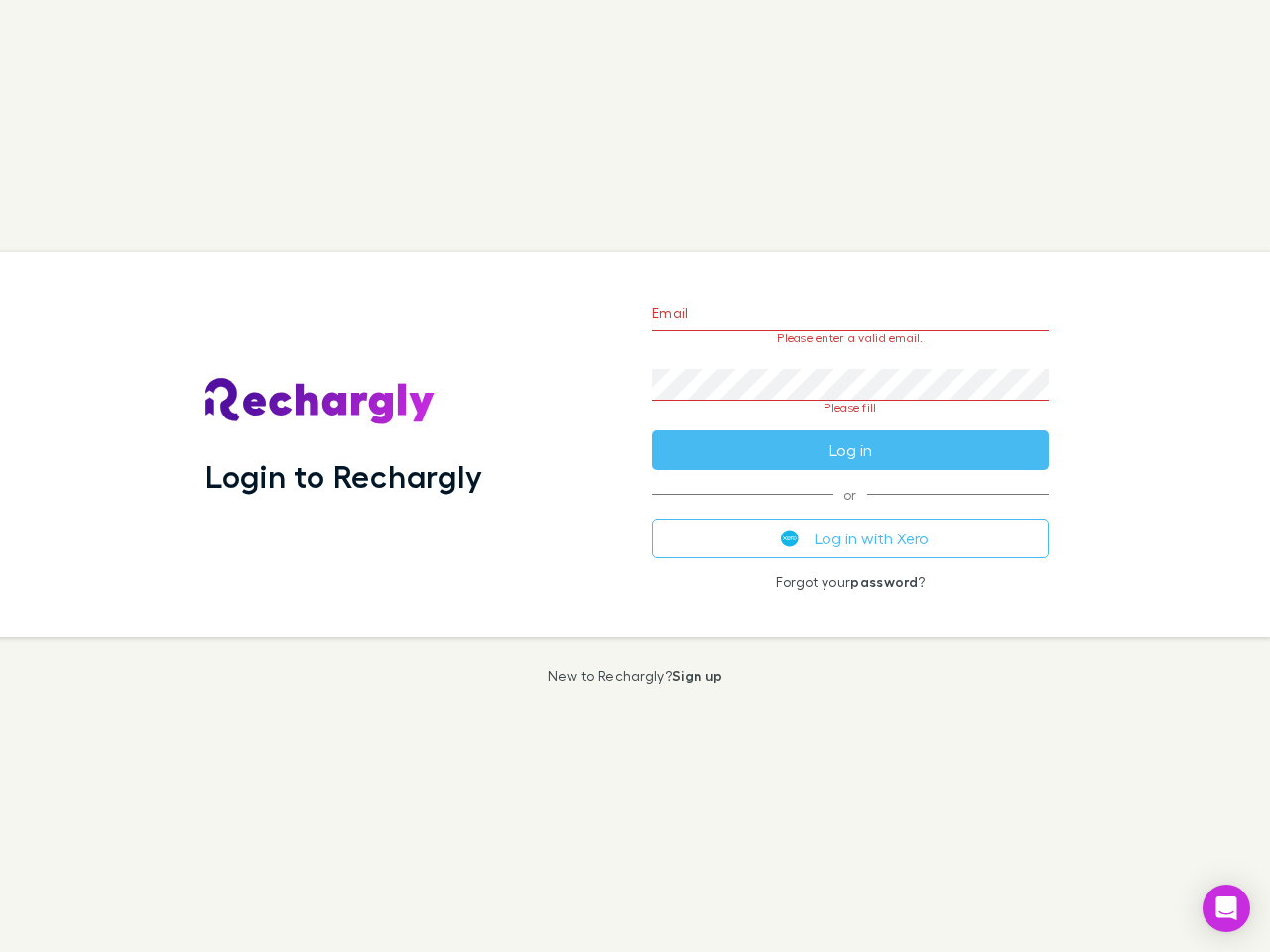 click on "Email Please enter a valid email. Password Please fill Log in or Log in with Xero Forgot your password ?" at bounding box center [850, 444] 